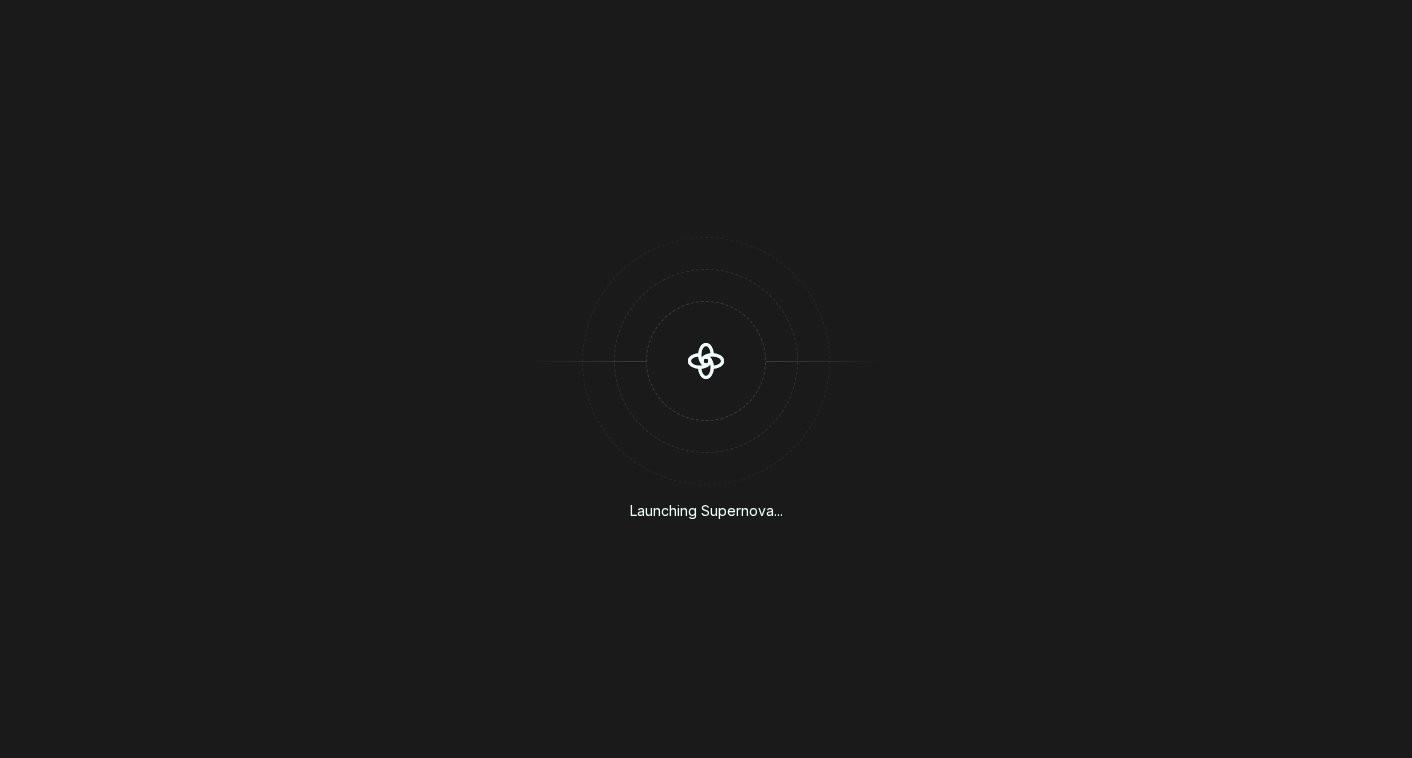 scroll, scrollTop: 0, scrollLeft: 0, axis: both 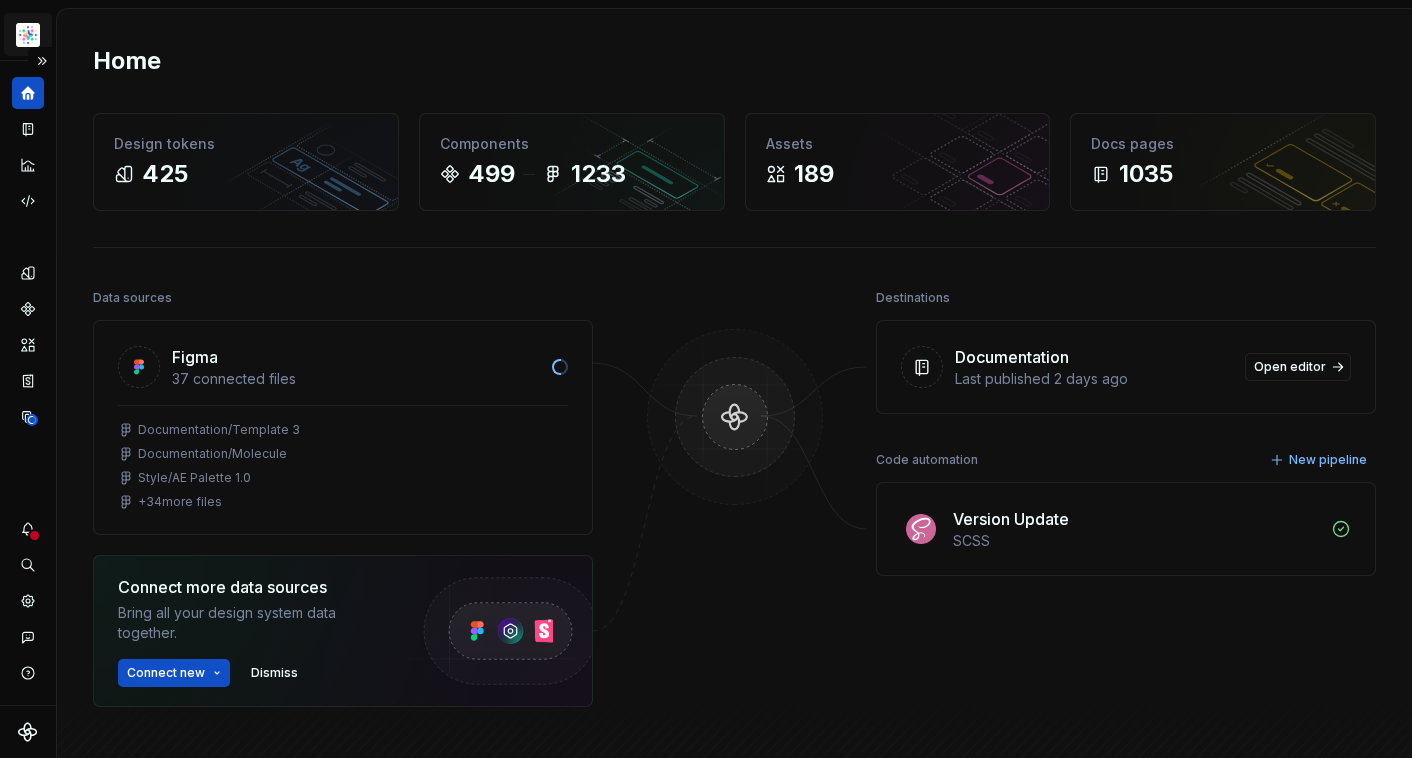 click on "Astellas Elements S Dataset Core Home Design tokens 425 Components 499 1233 Assets 189 Docs pages 1035 Data sources Figma 37 connected files Documentation/Template 3 Documentation/Molecule Style/AE Palette 1.0 +  34  more   files Connect more data sources Bring all your design system data together. Connect new Dismiss Destinations Documentation Last published 2 days ago Open editor Code automation New pipeline Version Update SCSS Product documentation Learn how to build, manage and maintain design systems in smarter ways. Developer documentation Start delivering your design choices to your codebases right away. Join our Slack community Connect and learn with other design system practitioners." at bounding box center (706, 379) 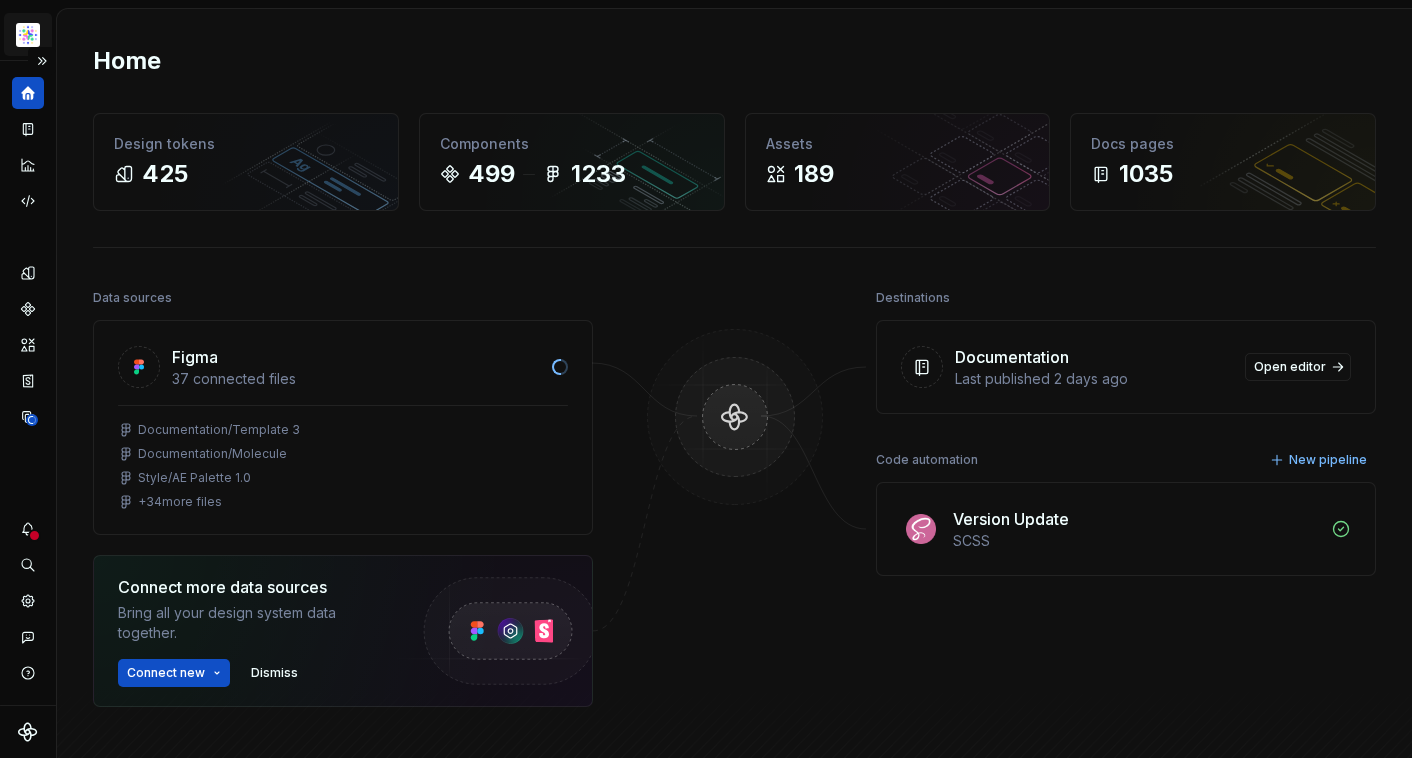 click on "Astellas Elements S Dataset Core Home Design tokens 425 Components 499 1233 Assets 189 Docs pages 1035 Data sources Figma 37 connected files Documentation/Template 3 Documentation/Molecule Style/AE Palette 1.0 +  34  more   files Connect more data sources Bring all your design system data together. Connect new Dismiss Destinations Documentation Last published 2 days ago Open editor Code automation New pipeline Version Update SCSS Product documentation Learn how to build, manage and maintain design systems in smarter ways. Developer documentation Start delivering your design choices to your codebases right away. Join our Slack community Connect and learn with other design system practitioners." at bounding box center (706, 379) 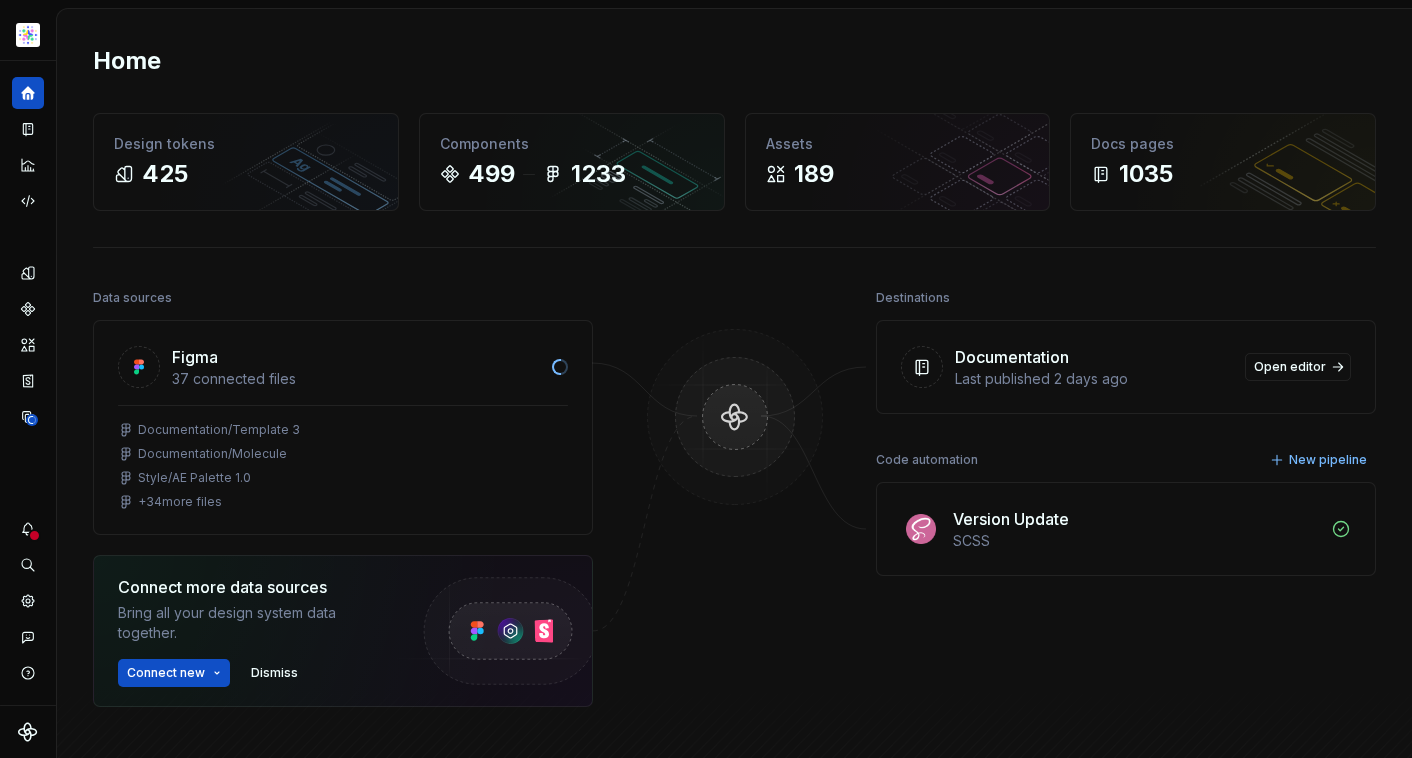 click on "Astellas Elements S Dataset Core Home Design tokens 425 Components 499 1233 Assets 189 Docs pages 1035 Data sources Figma 37 connected files Documentation/Template 3 Documentation/Molecule Style/AE Palette 1.0 +  34  more   files Connect more data sources Bring all your design system data together. Connect new Dismiss Destinations Documentation Last published 2 days ago Open editor Code automation New pipeline Version Update SCSS Product documentation Learn how to build, manage and maintain design systems in smarter ways. Developer documentation Start delivering your design choices to your codebases right away. Join our Slack community Connect and learn with other design system practitioners." at bounding box center (706, 379) 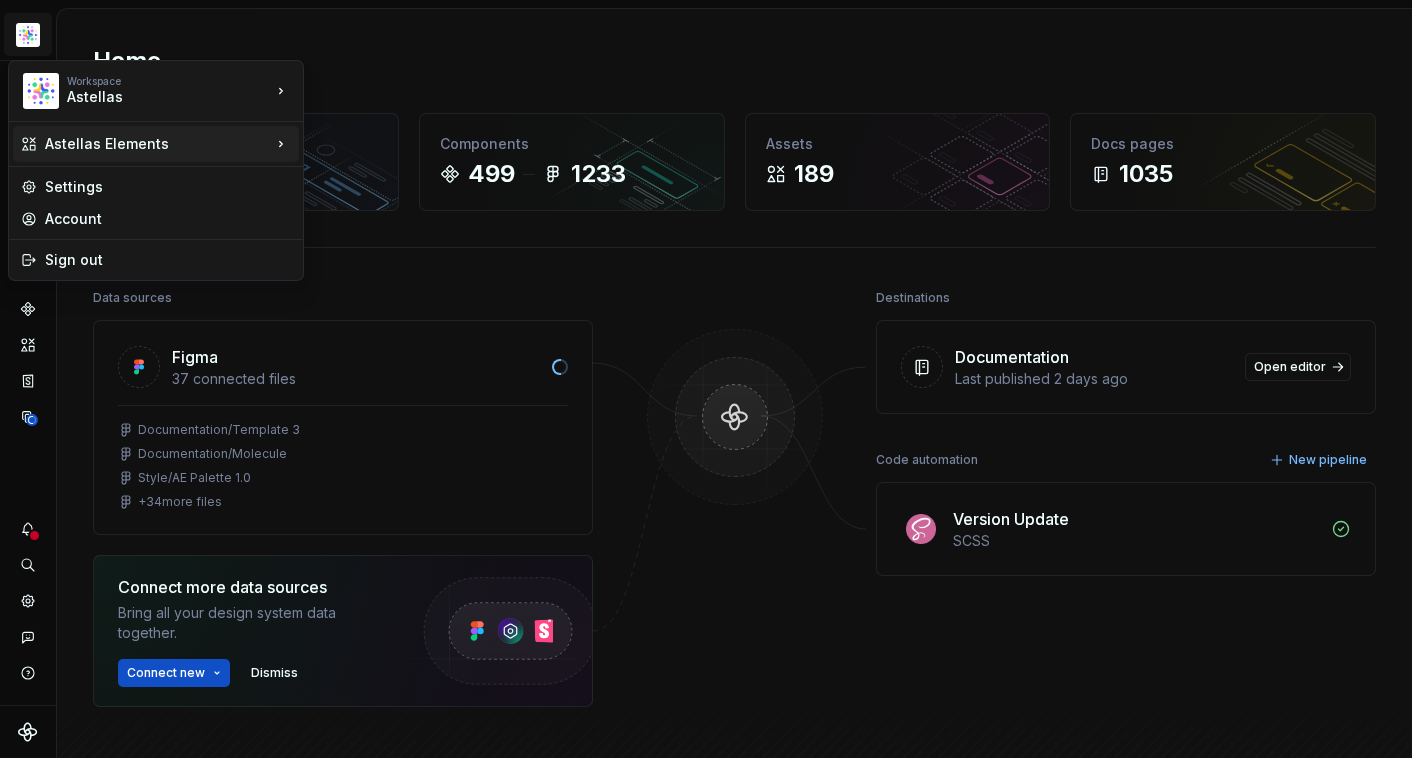 click 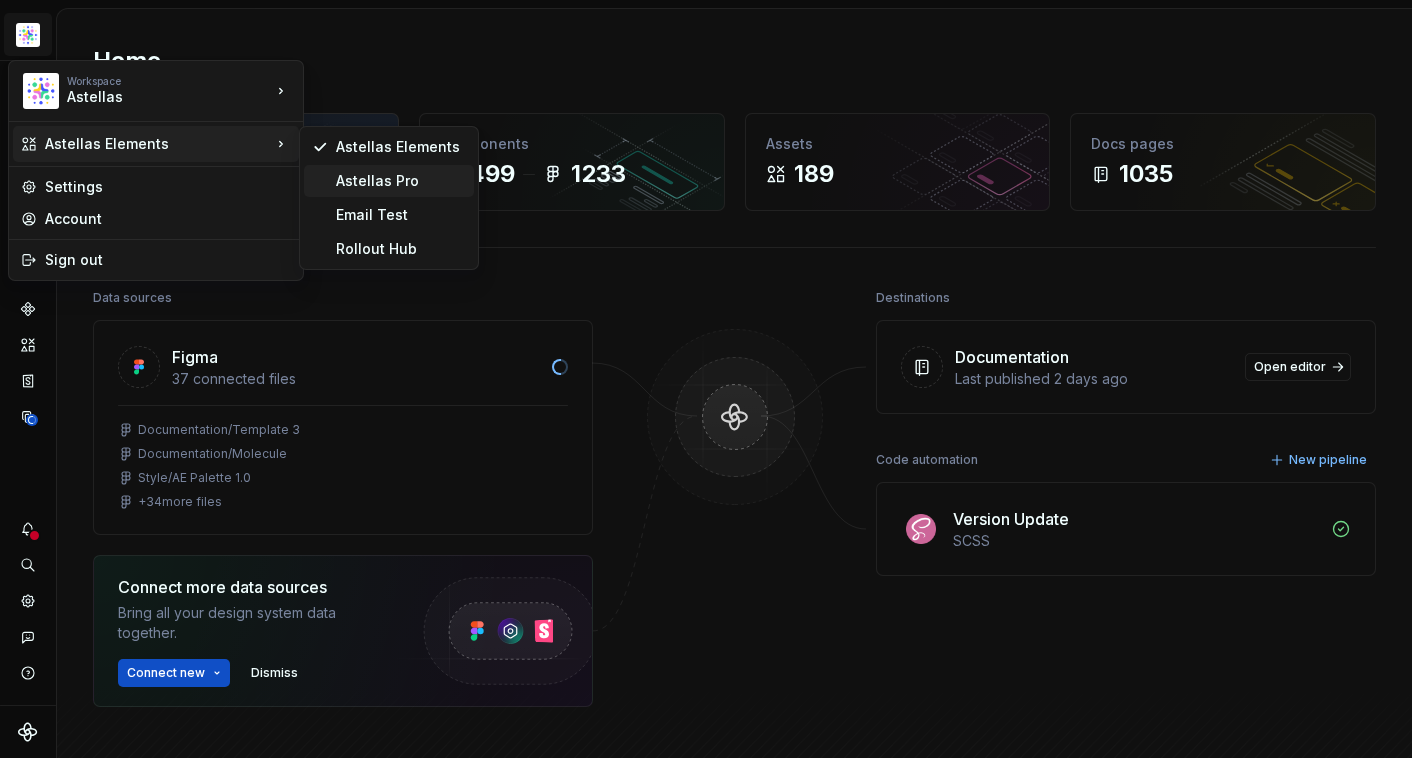 click on "Astellas Pro" at bounding box center (401, 181) 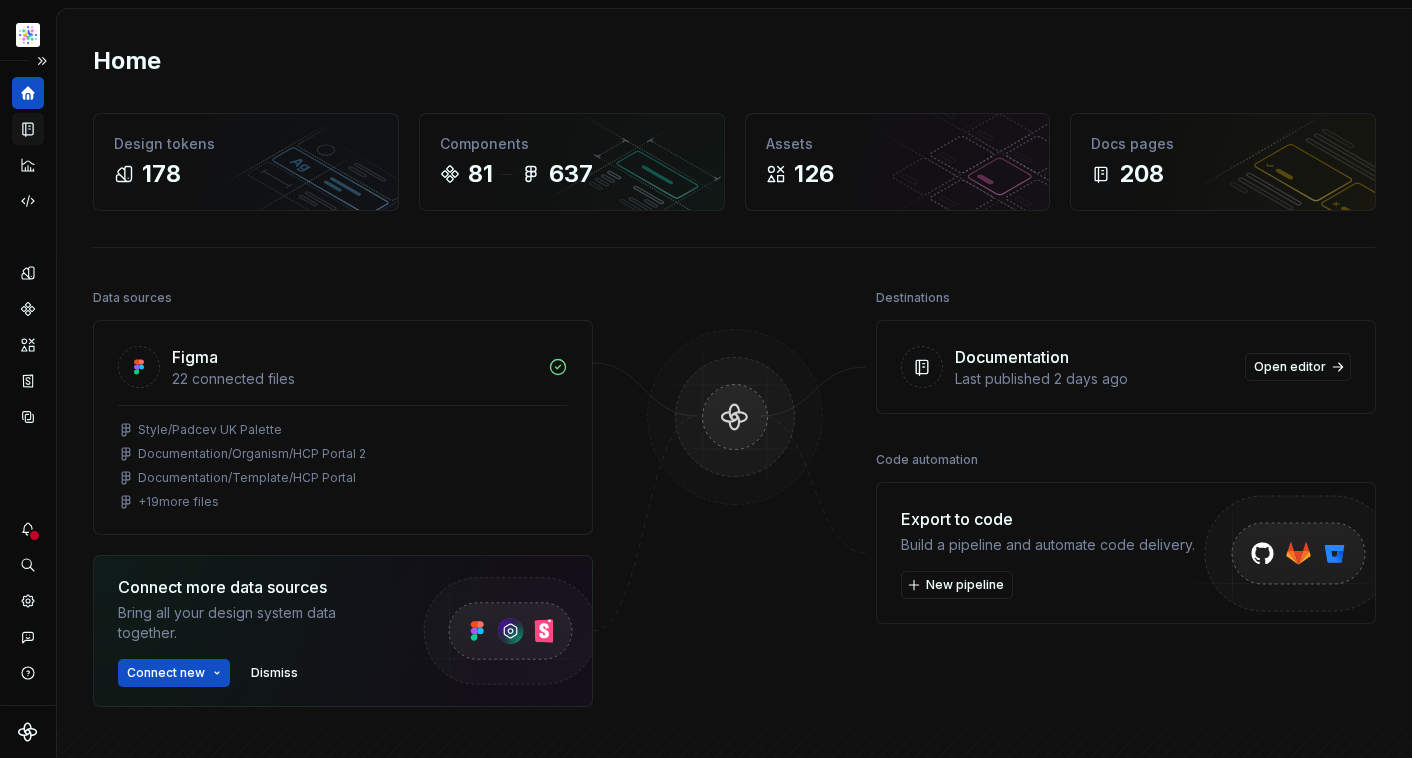 click 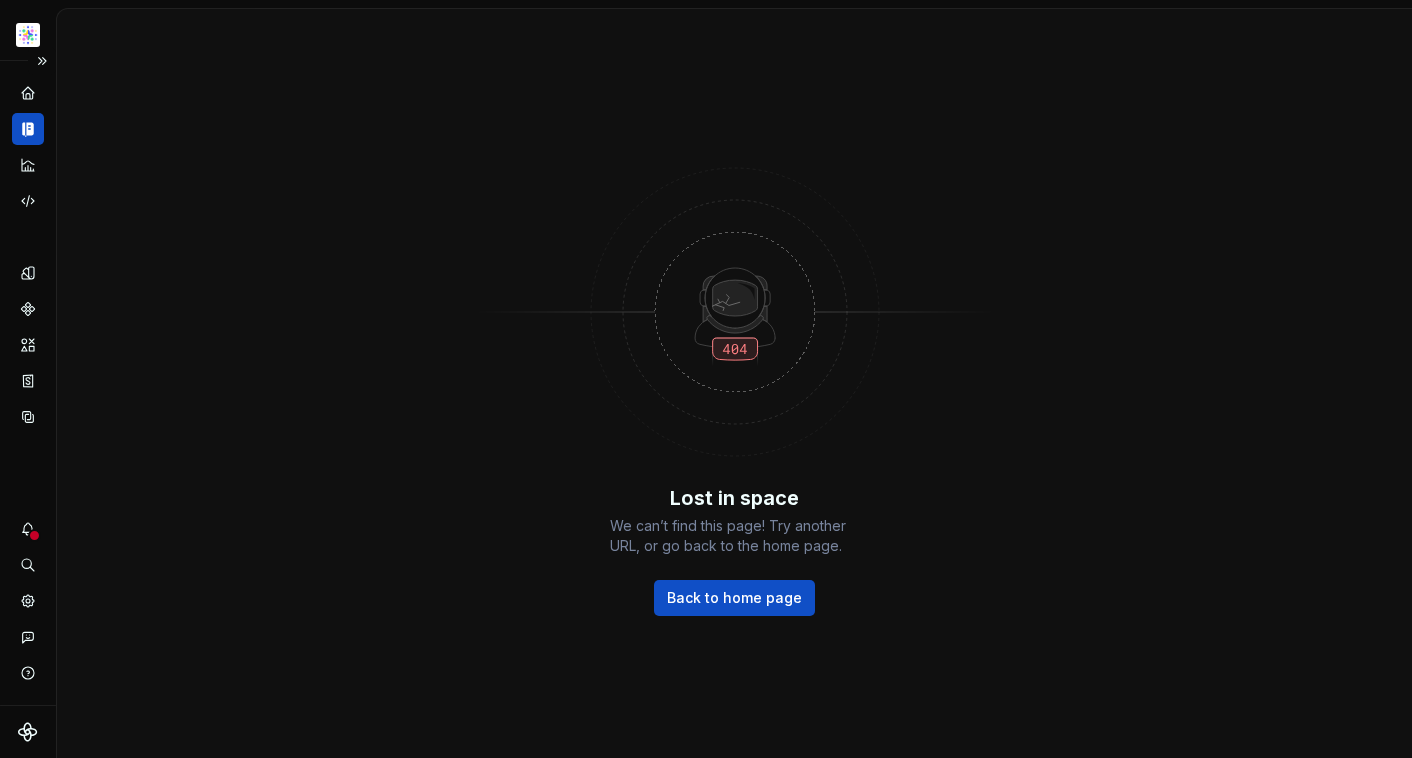 click 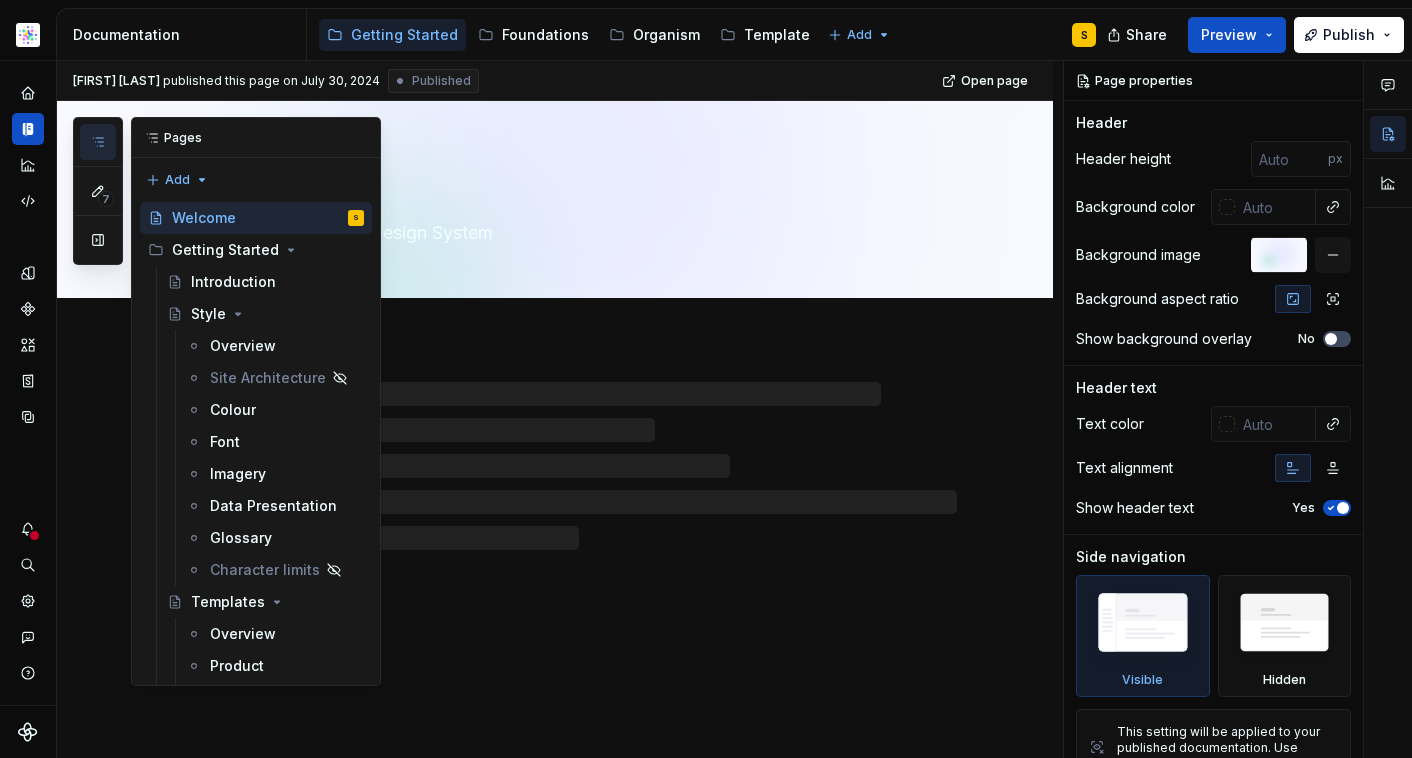 click at bounding box center (98, 142) 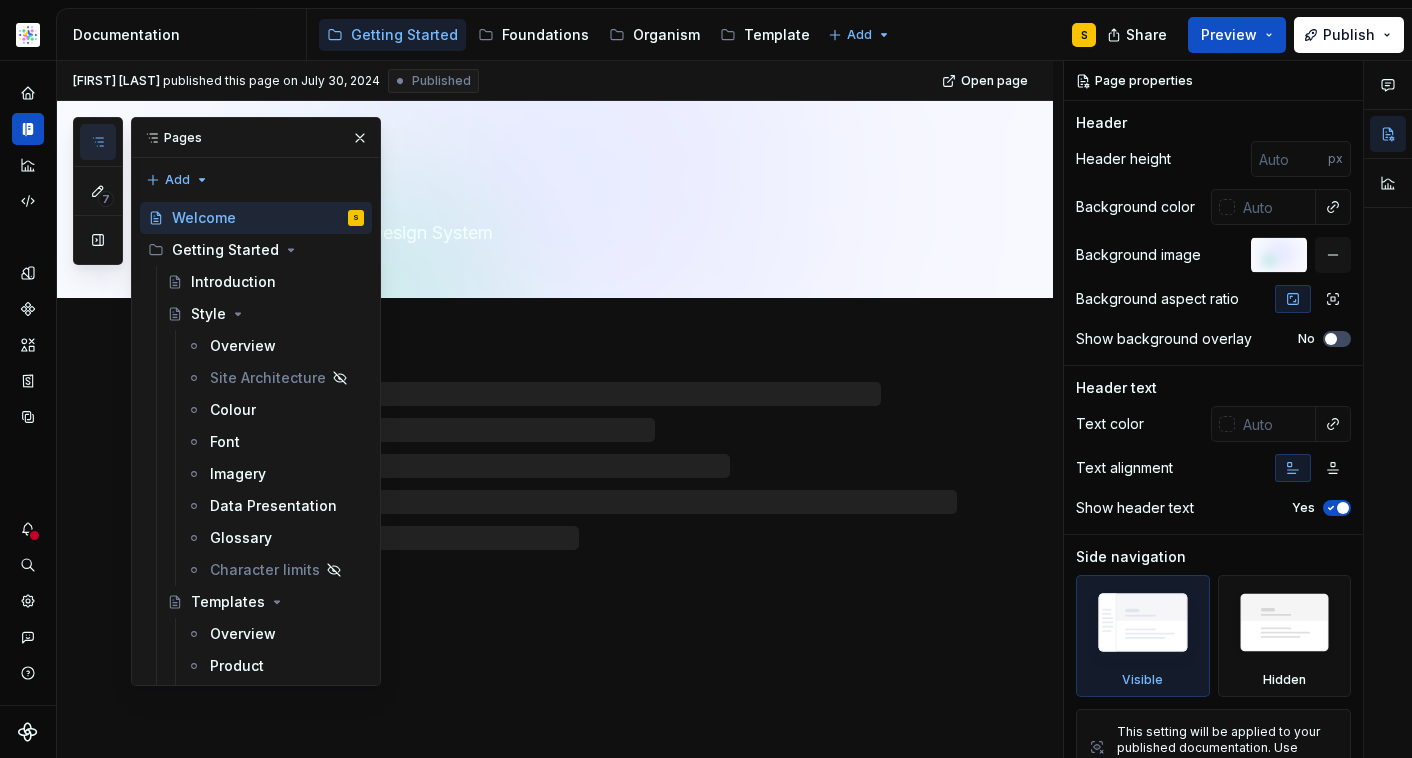 click 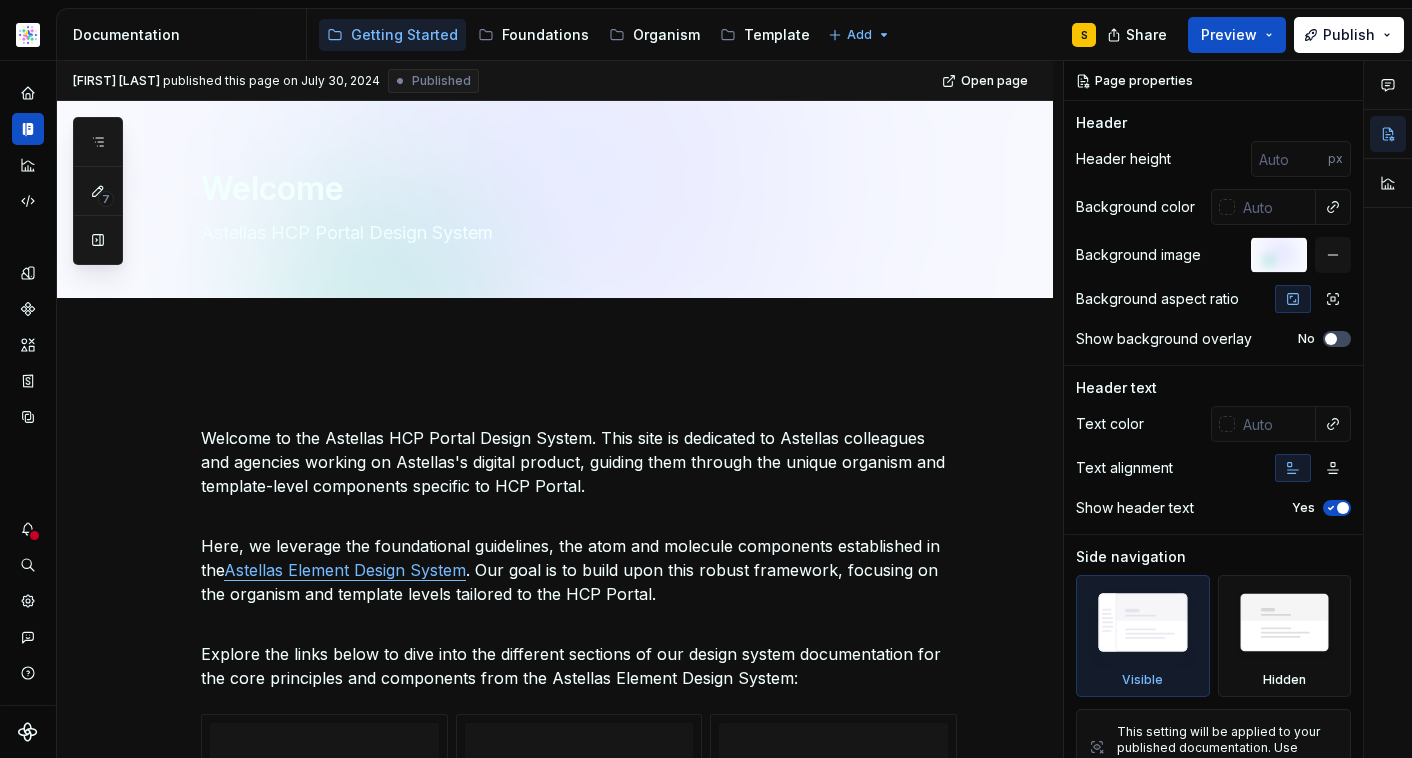 click on "Astellas Pro S Design system data Documentation
Accessibility guide for tree Page tree.
Navigate the tree with the arrow keys. Common tree hotkeys apply. Further keybindings are available:
enter to execute primary action on focused item
f2 to start renaming the focused item
escape to abort renaming an item
control+d to start dragging selected items
Getting Started Foundations Organism Template Add S Share Preview Publish 7 Pages Add
Accessibility guide for tree Page tree.
Navigate the tree with the arrow keys. Common tree hotkeys apply. Further keybindings are available:
enter to execute primary action on focused item
f2 to start renaming the focused item
escape to abort renaming an item
control+d to start dragging selected items
Welcome S Getting Started Introduction Style Overview Site Architecture Colour Font Imagery Data Presentation Glossary Character limits RN" at bounding box center [706, 379] 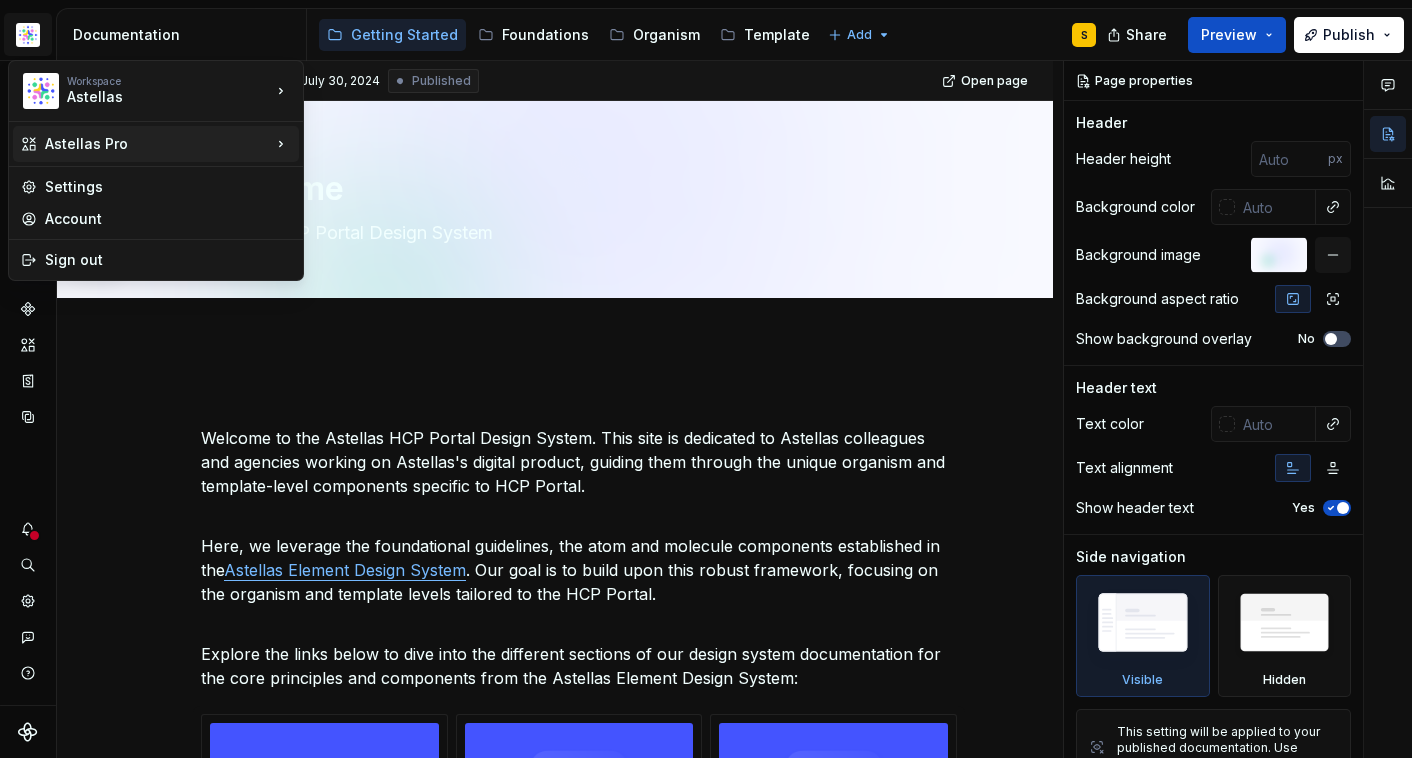 click 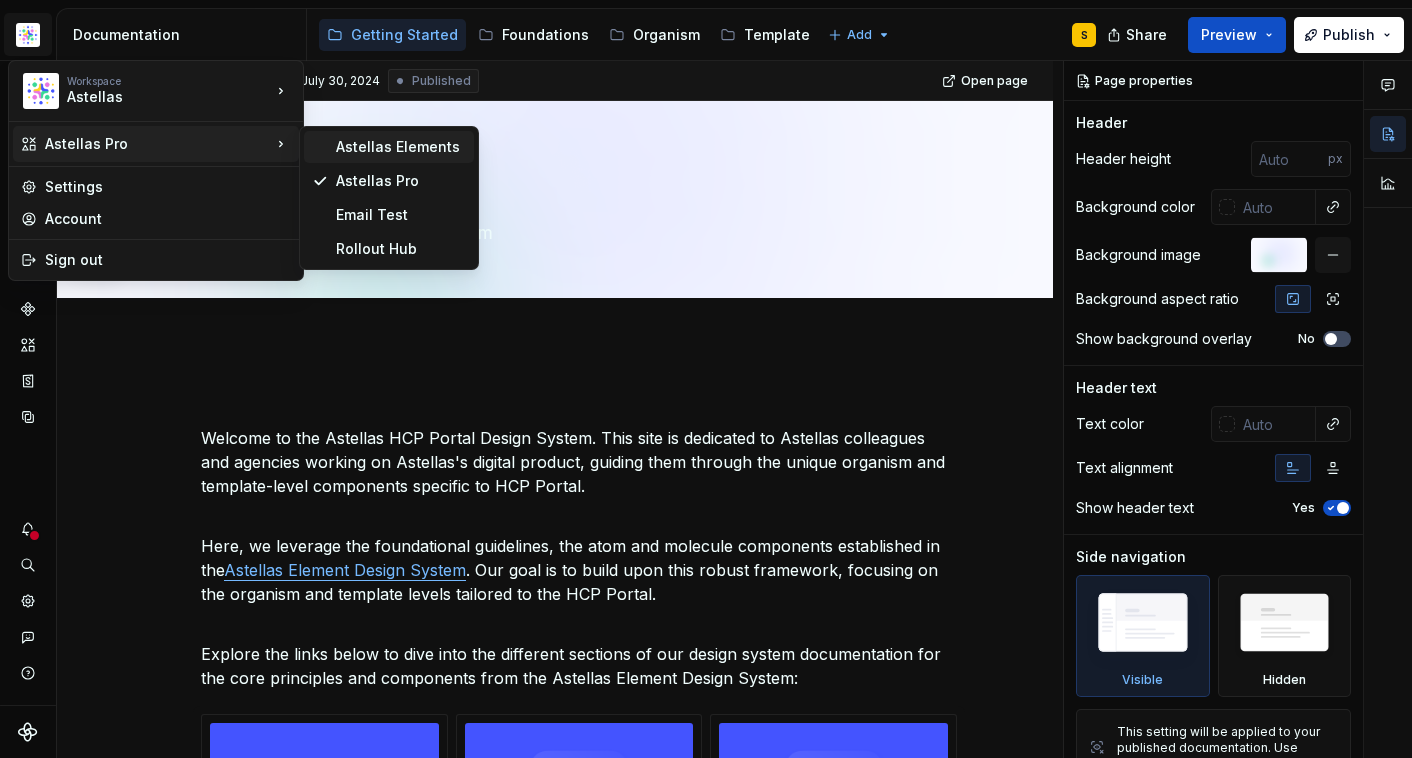 click on "Astellas Elements" at bounding box center [401, 147] 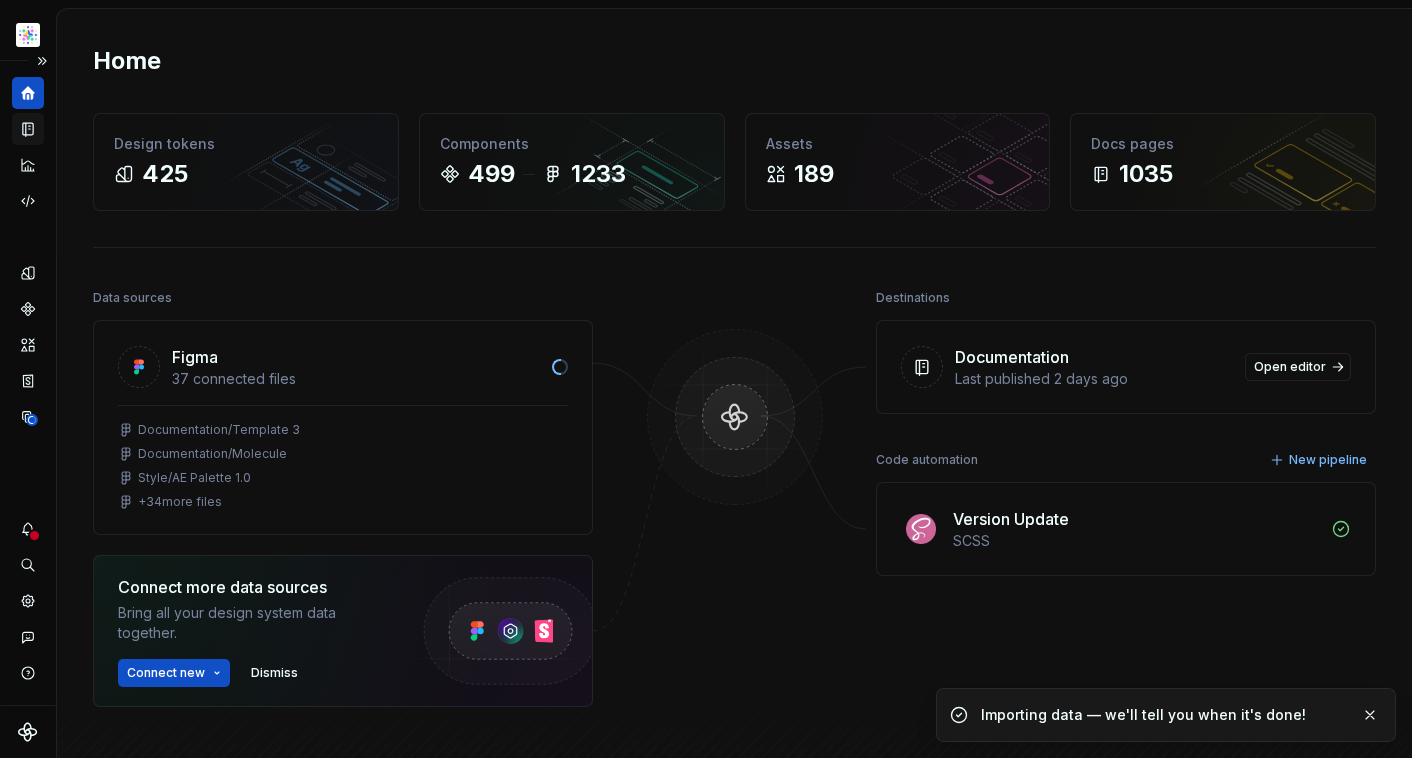 click 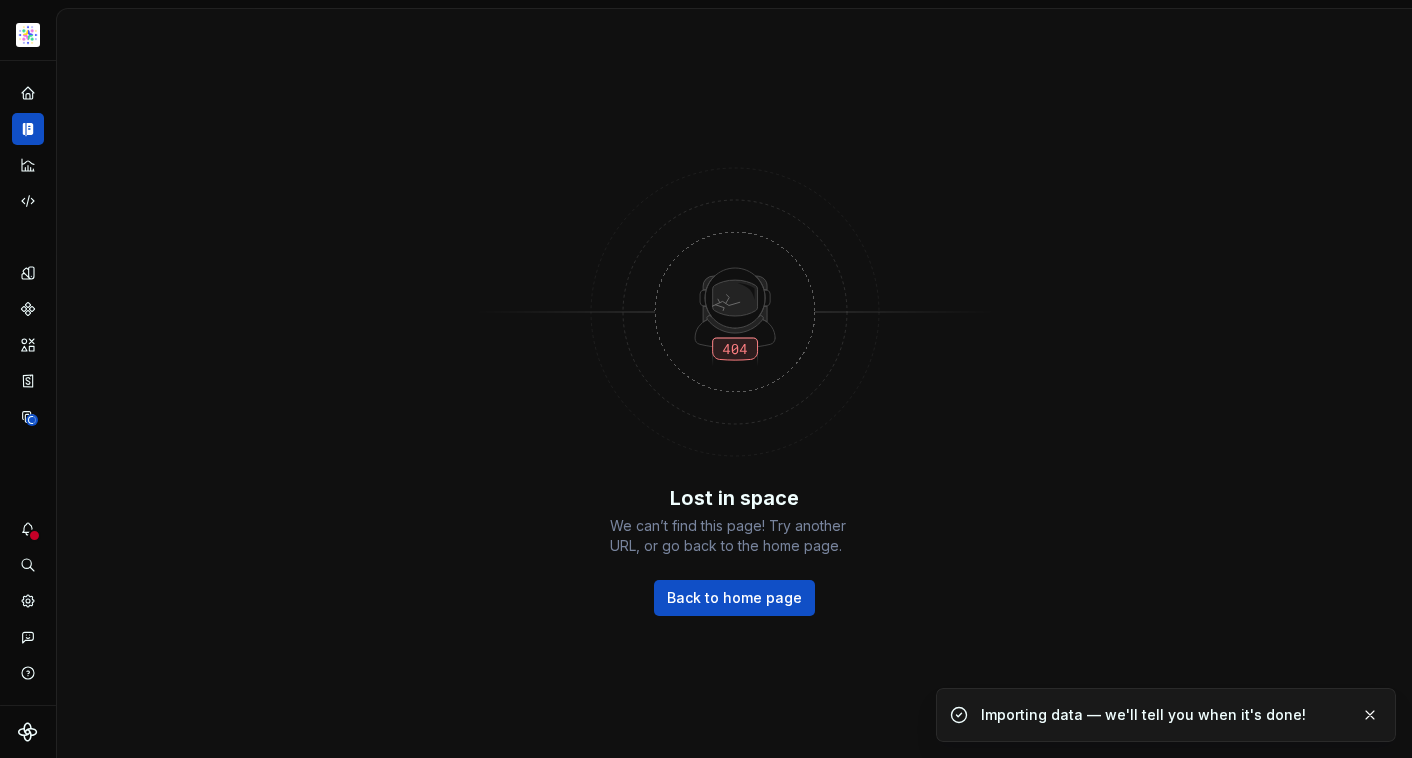 click on "Lost in space We can’t find this page! Try another URL, or go back to the home page. Back to home page" at bounding box center (734, 383) 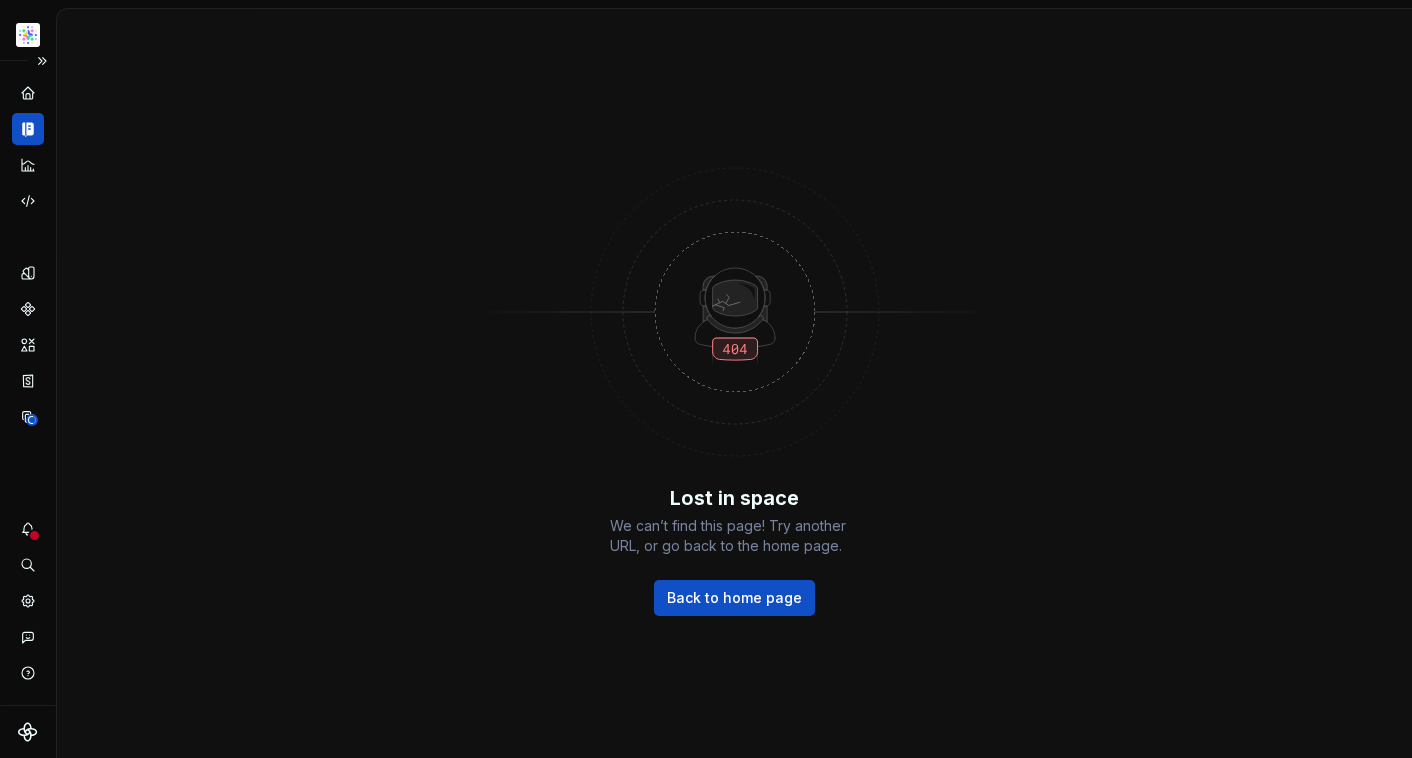 click 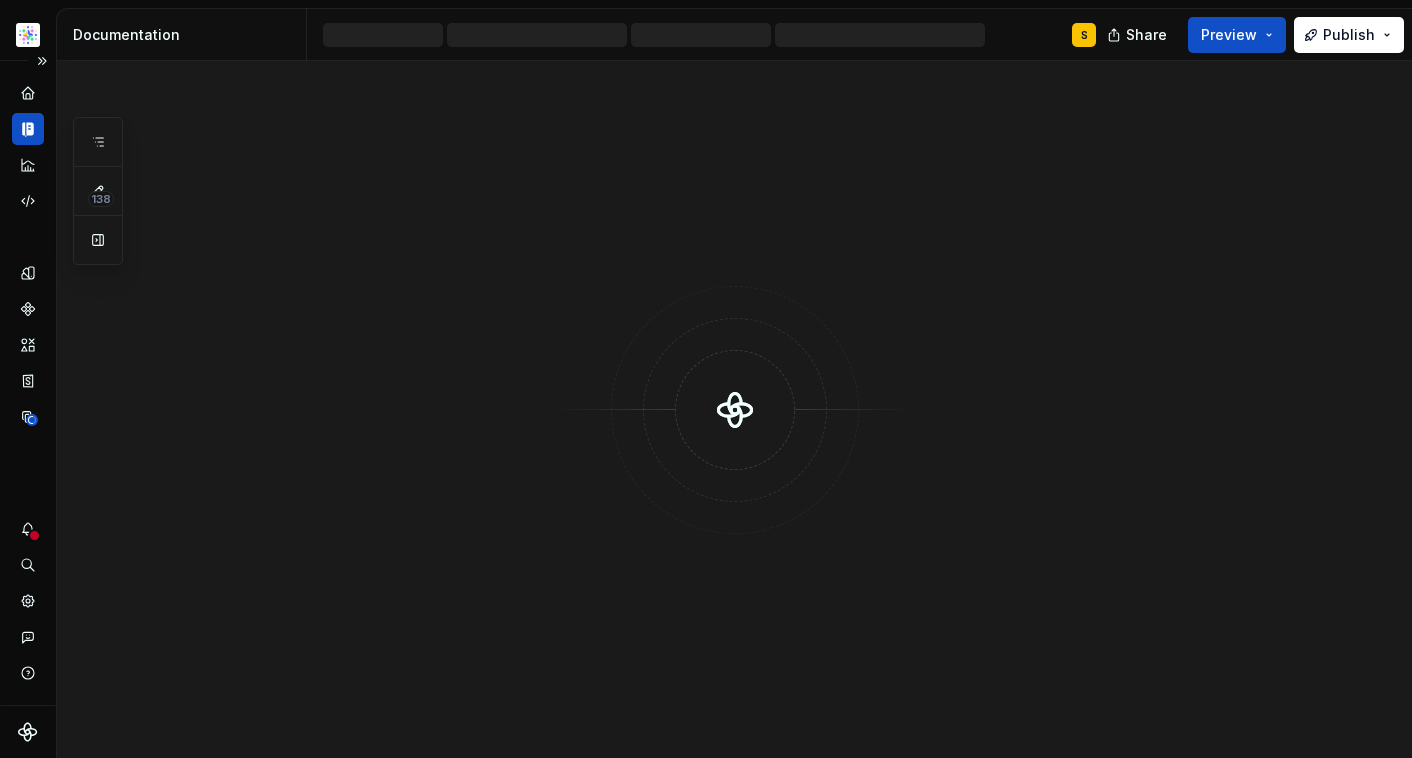 click 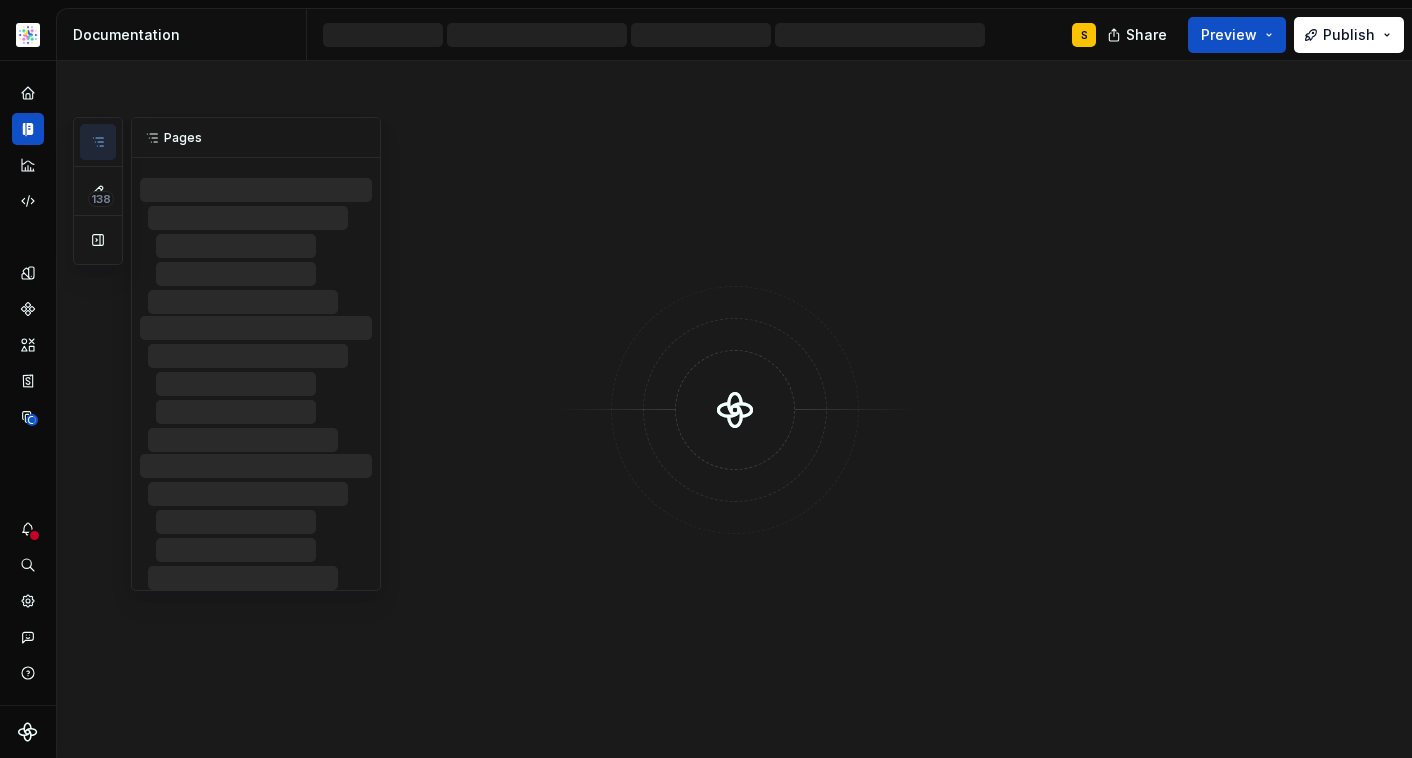 click 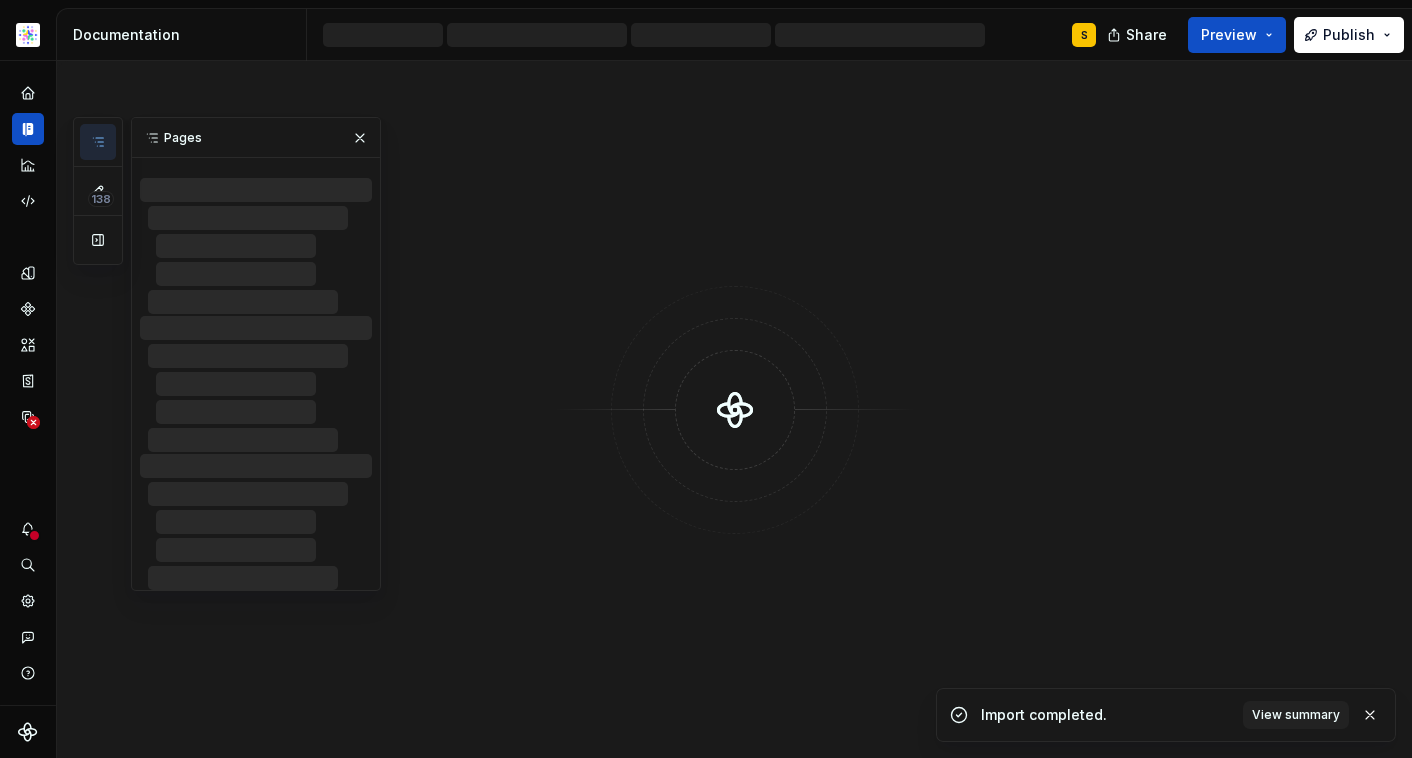 click at bounding box center (734, 409) 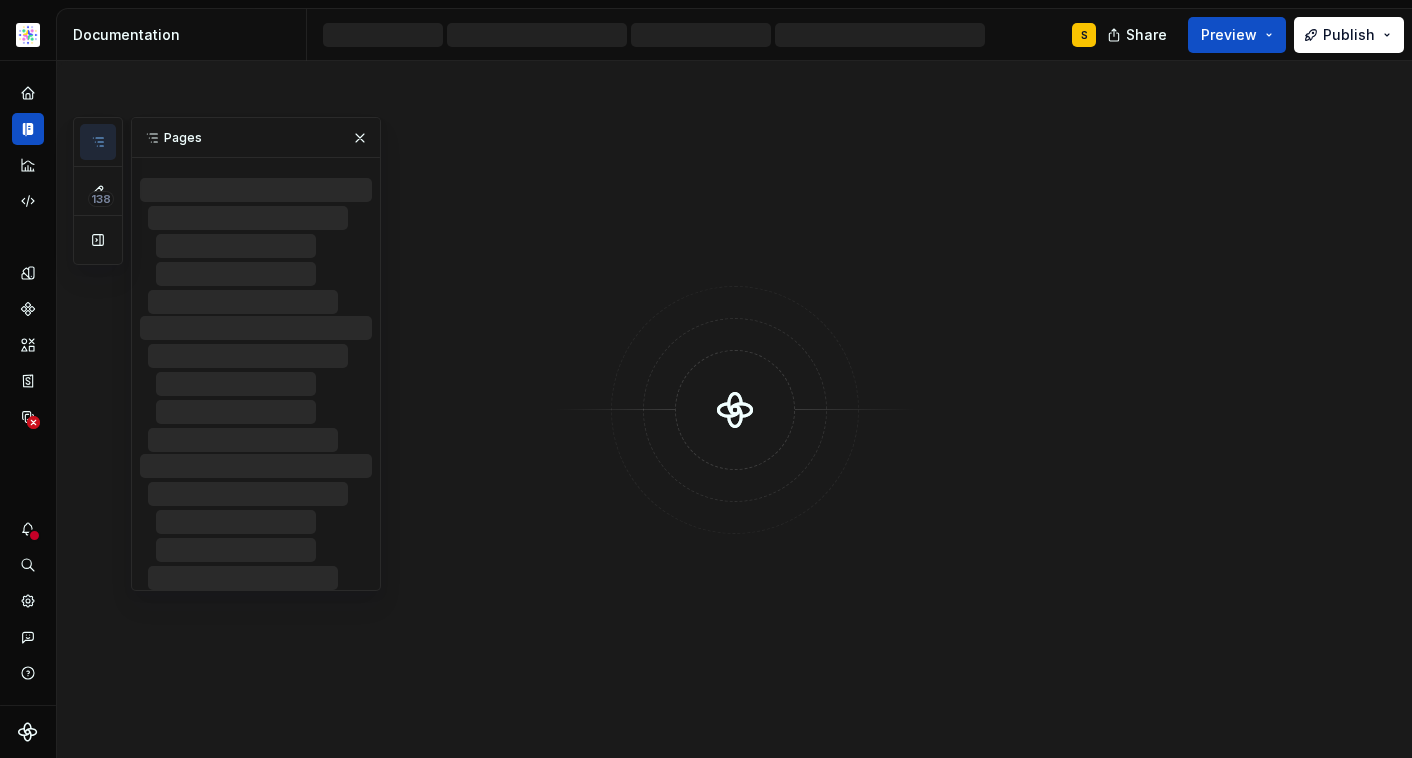 click at bounding box center [734, 409] 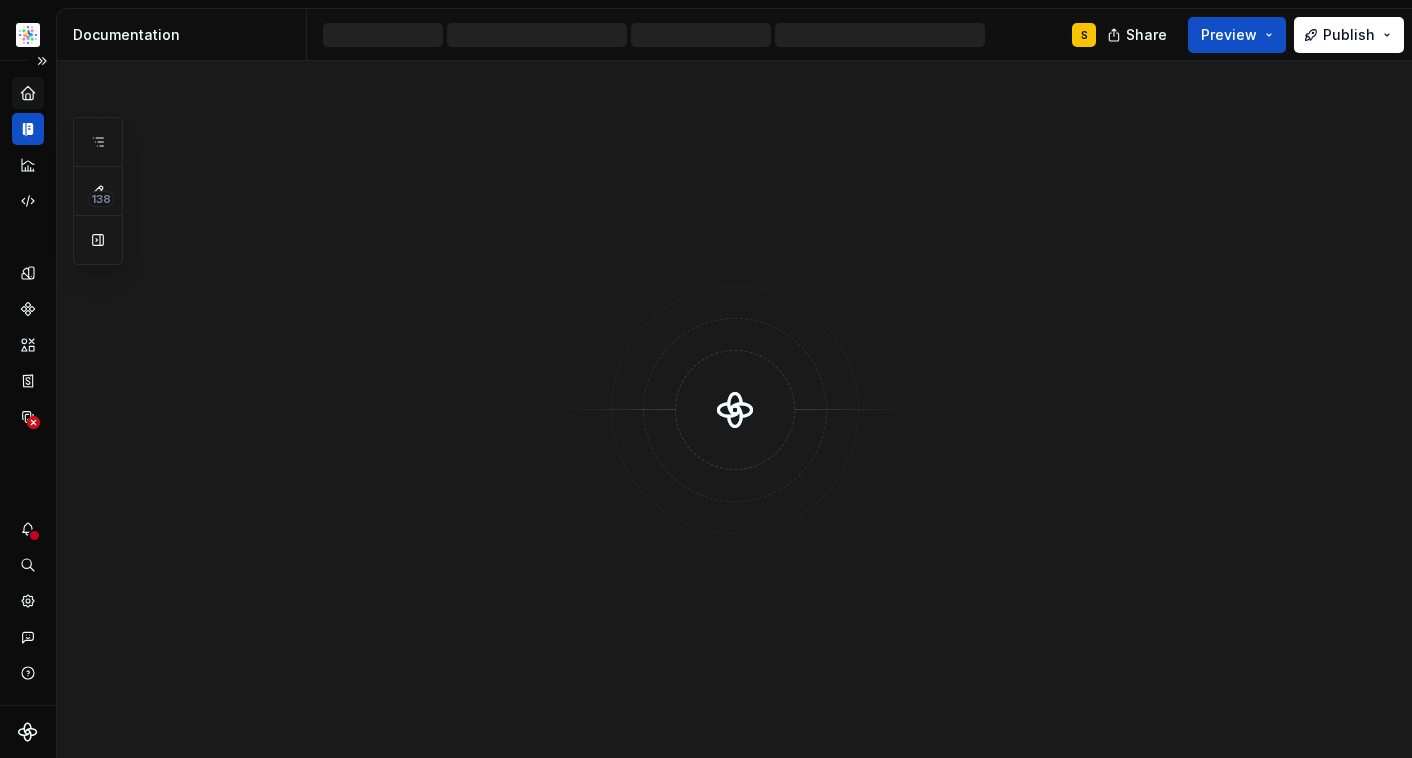 click 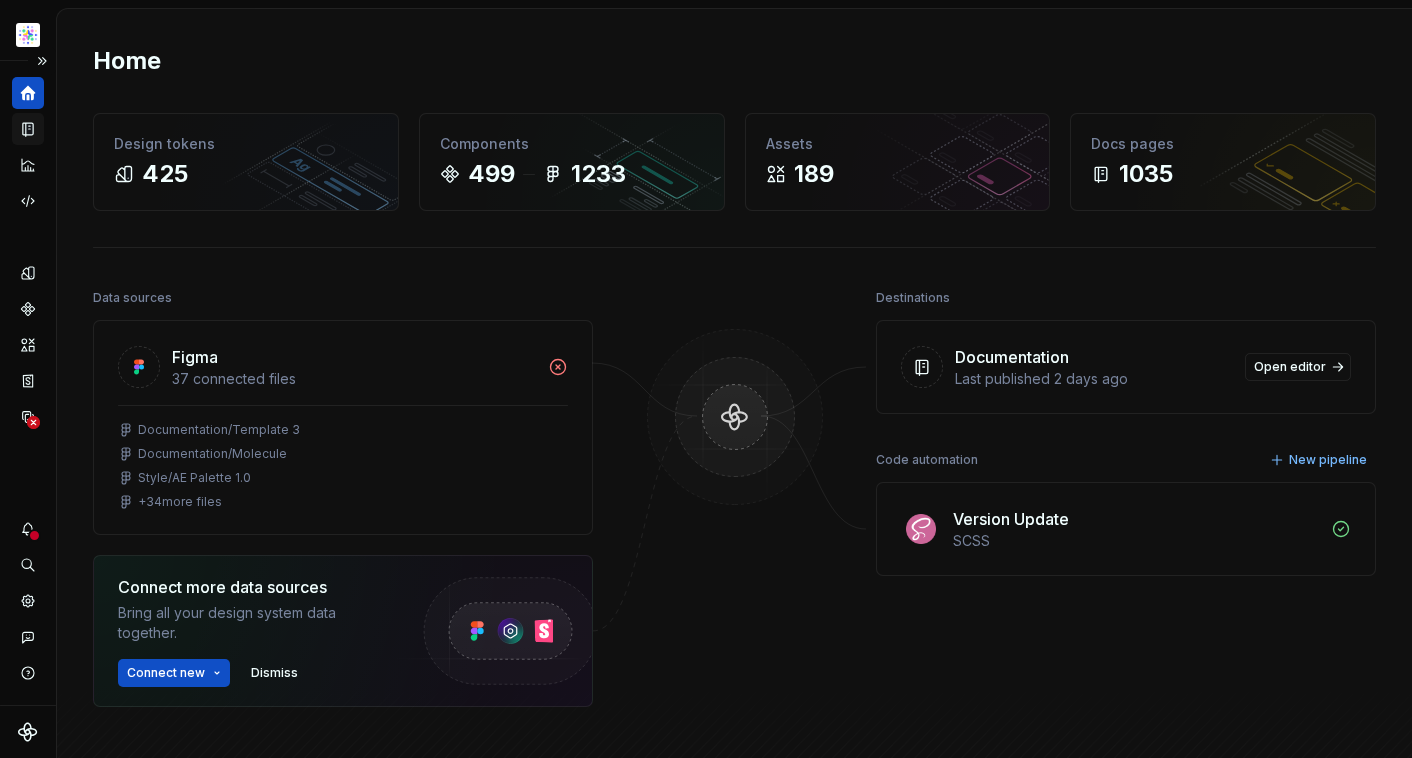 click 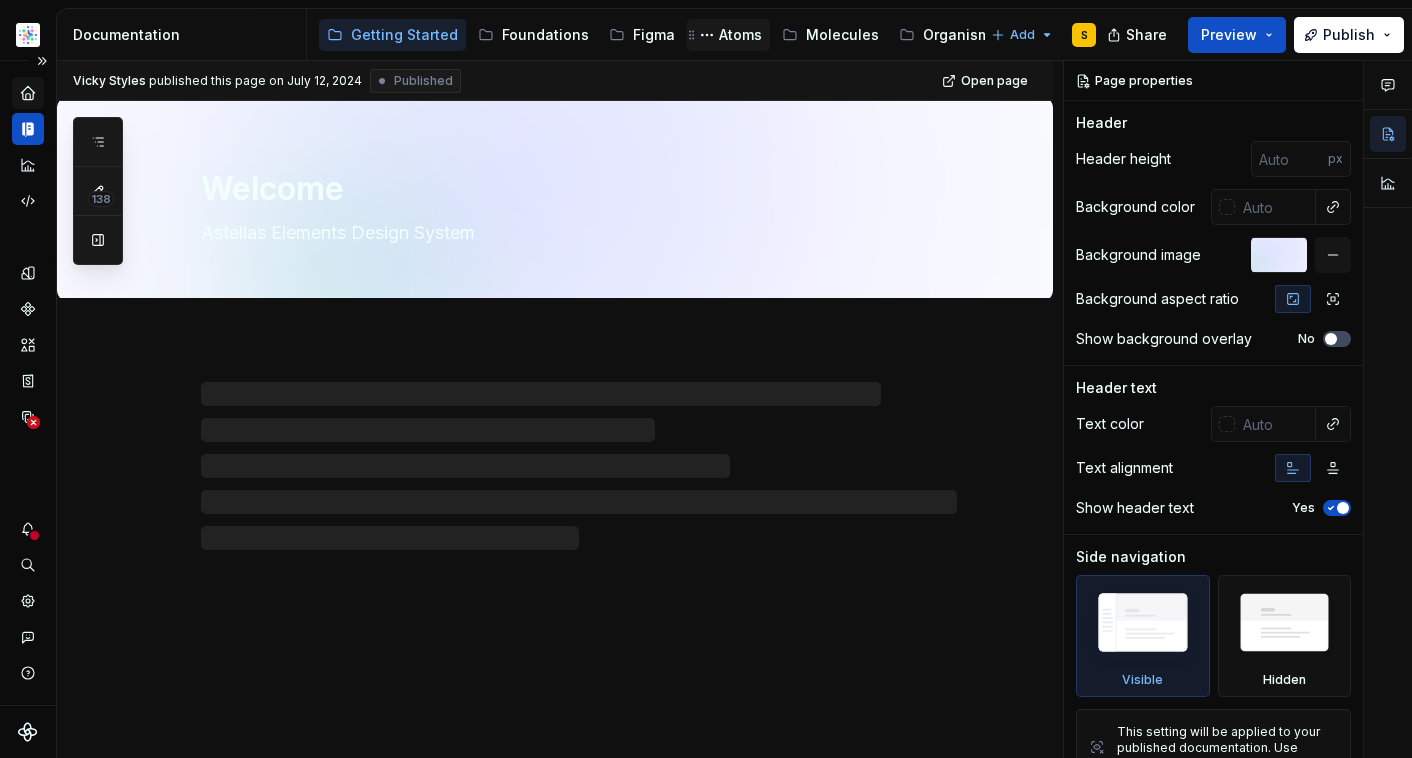 click on "Atoms" at bounding box center (740, 35) 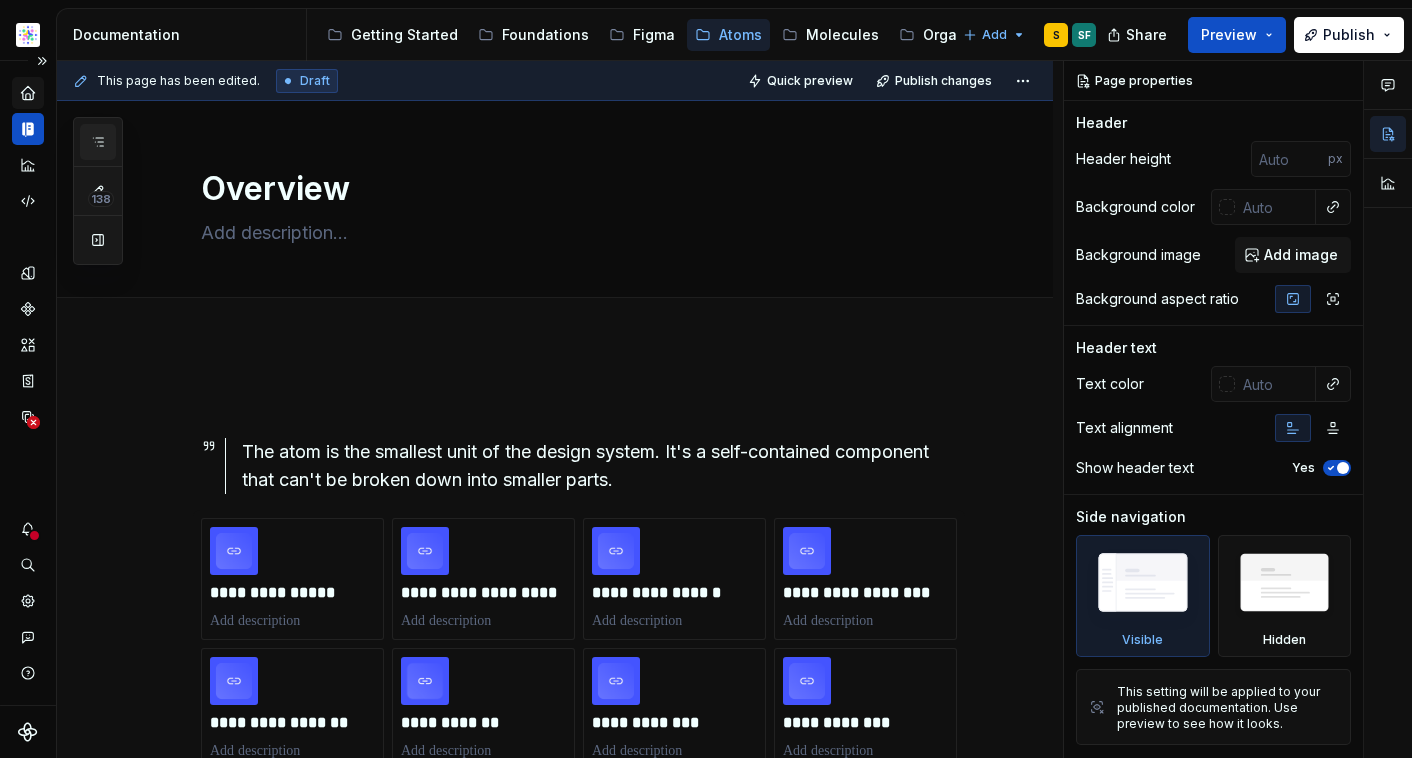 click 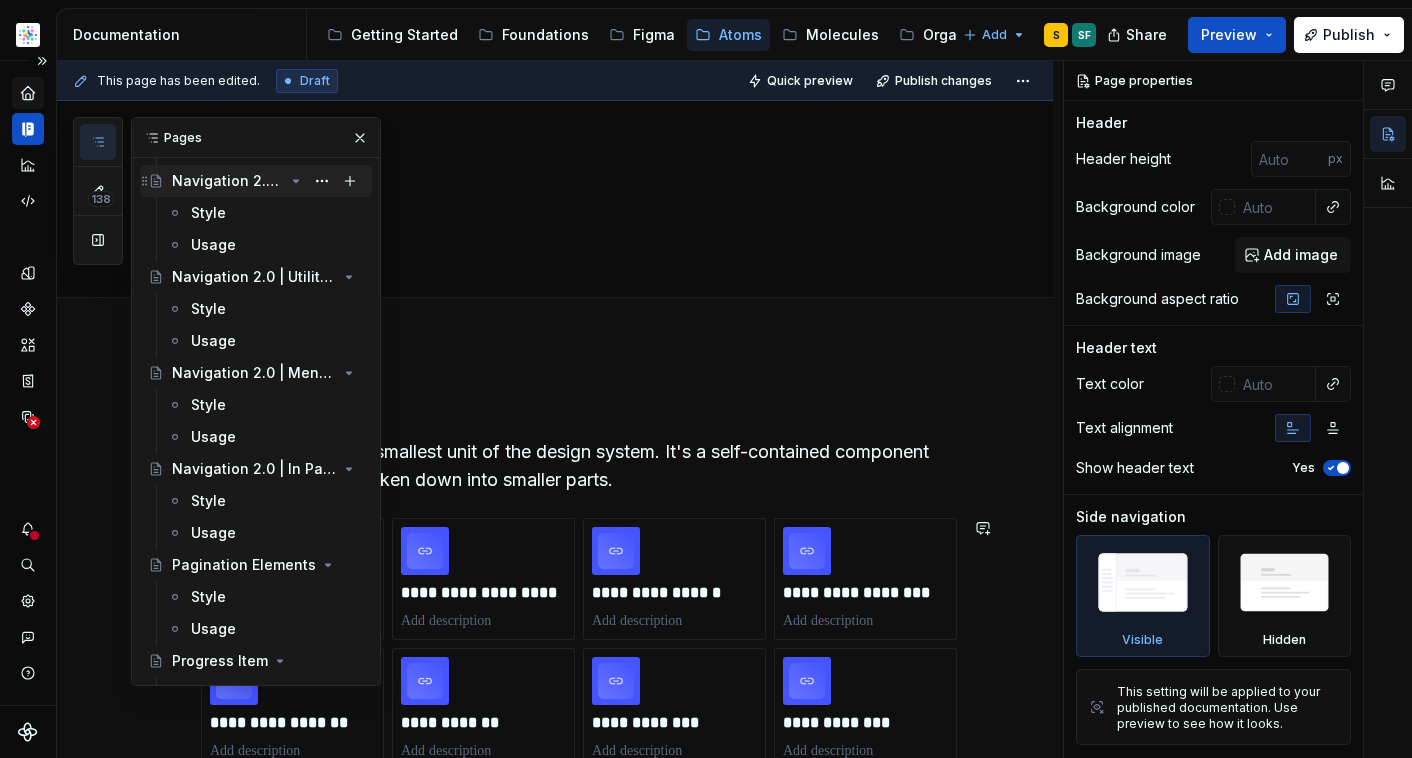 scroll, scrollTop: 6472, scrollLeft: 0, axis: vertical 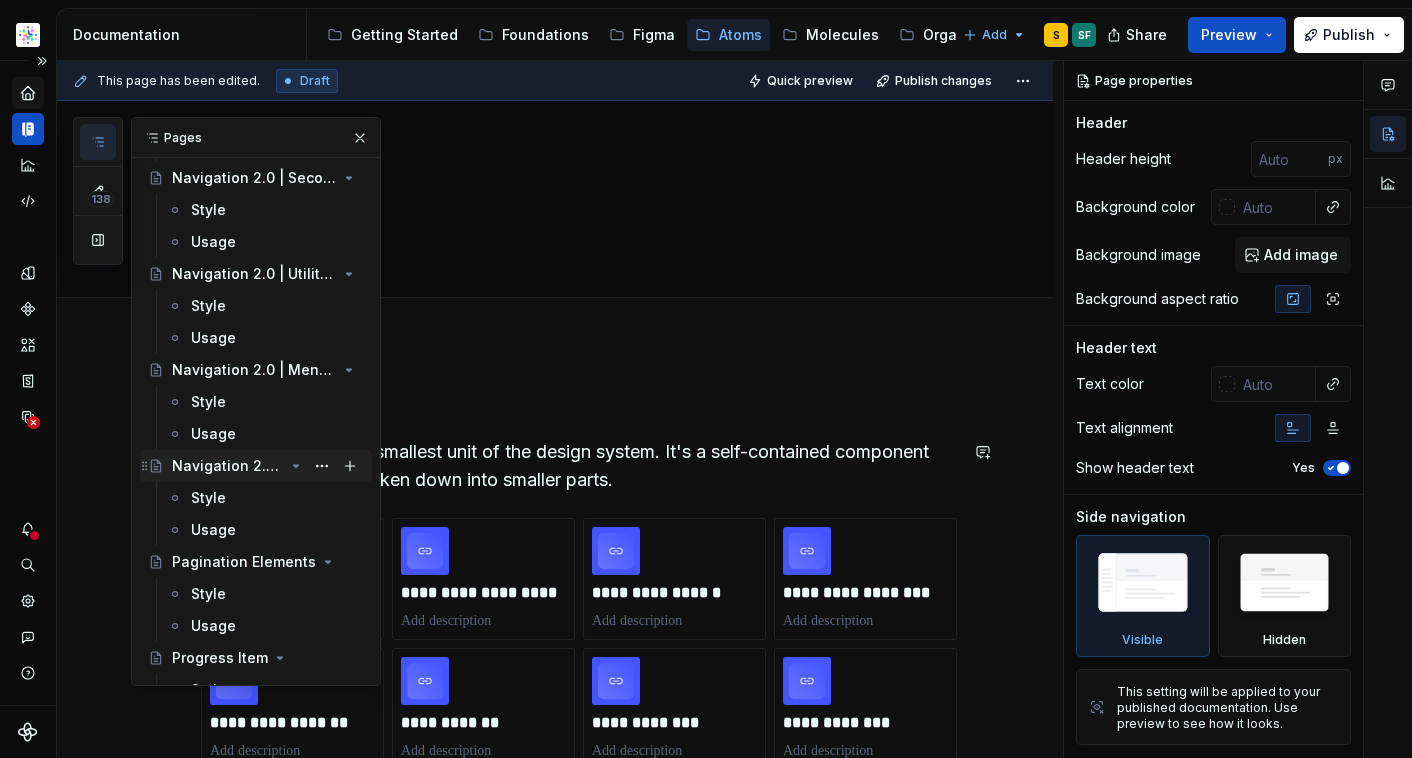 click on "Navigation 2.0 | In Page Nav Item" at bounding box center [228, 466] 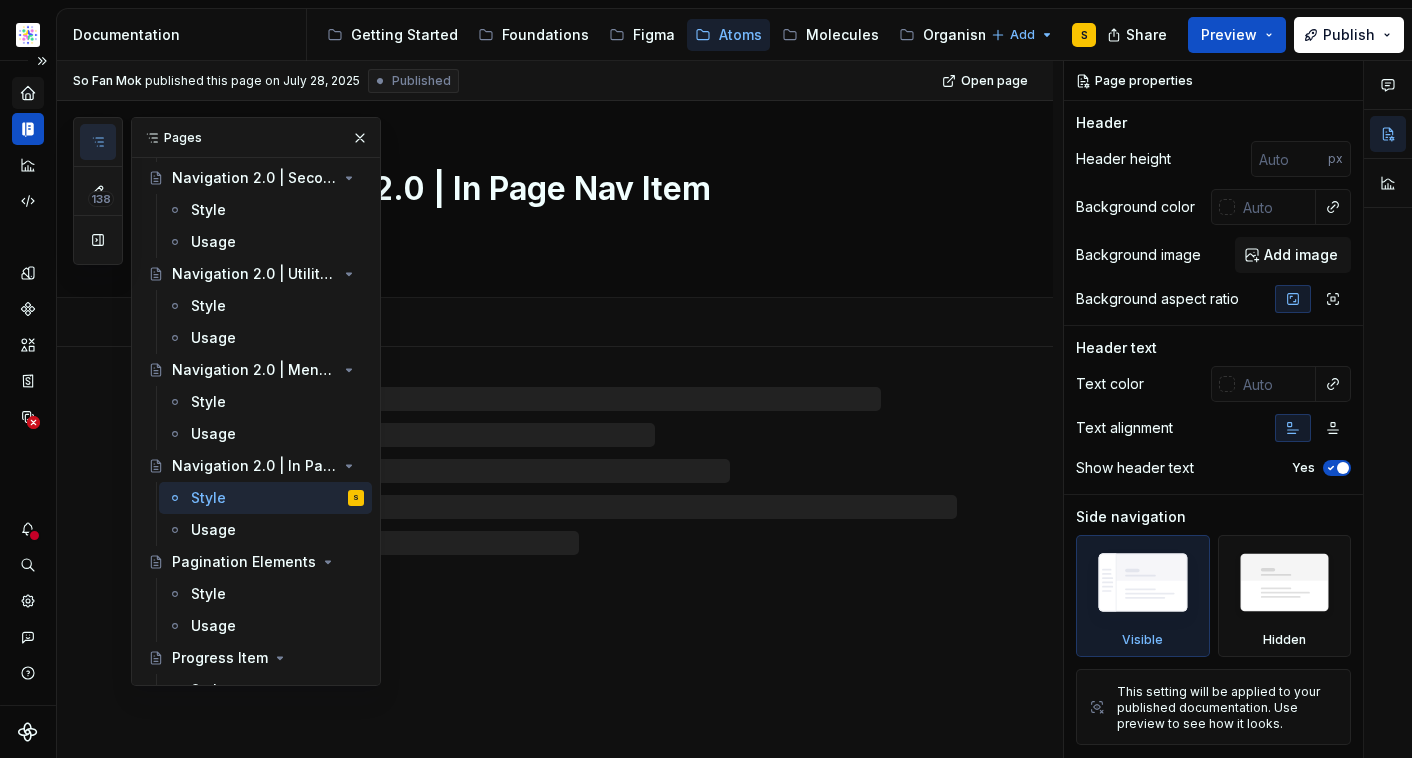 click at bounding box center (98, 142) 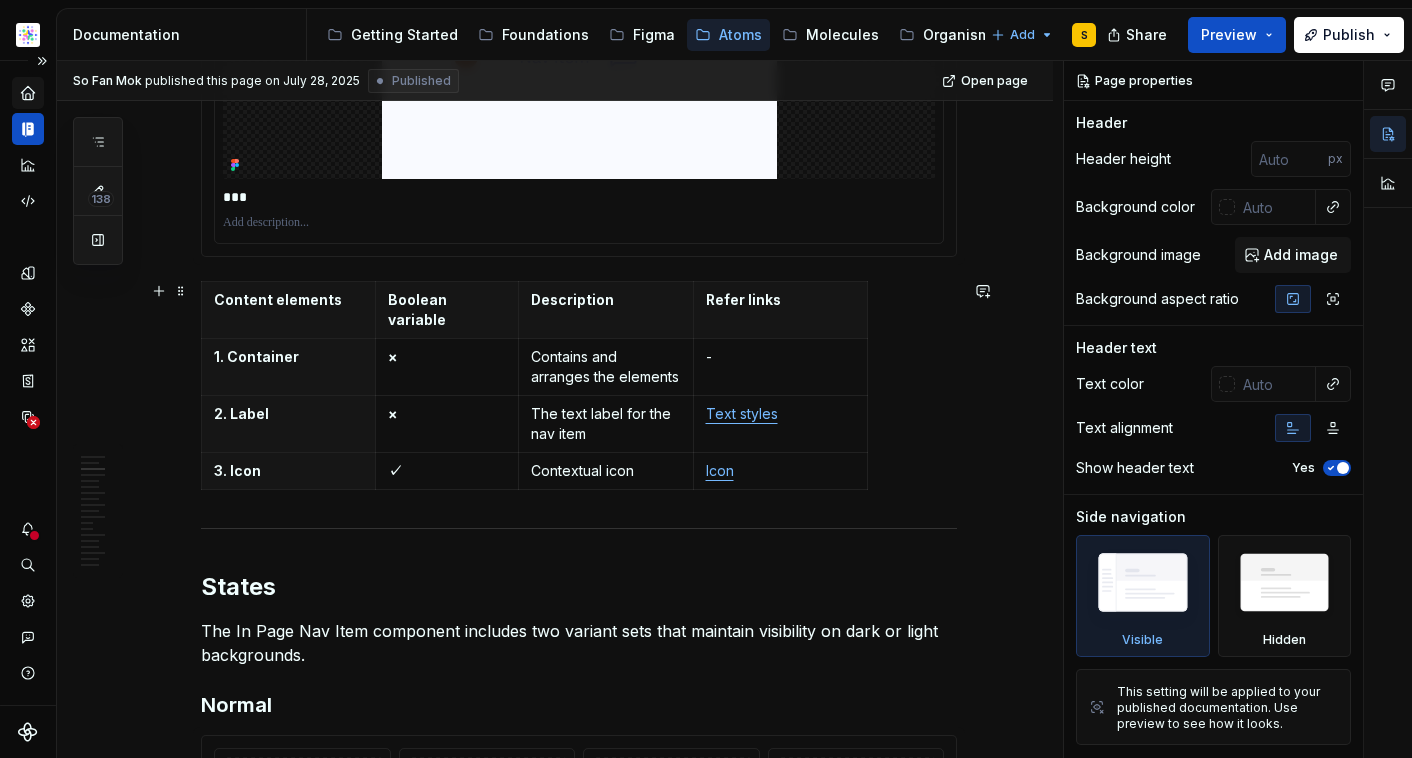 scroll, scrollTop: 1320, scrollLeft: 0, axis: vertical 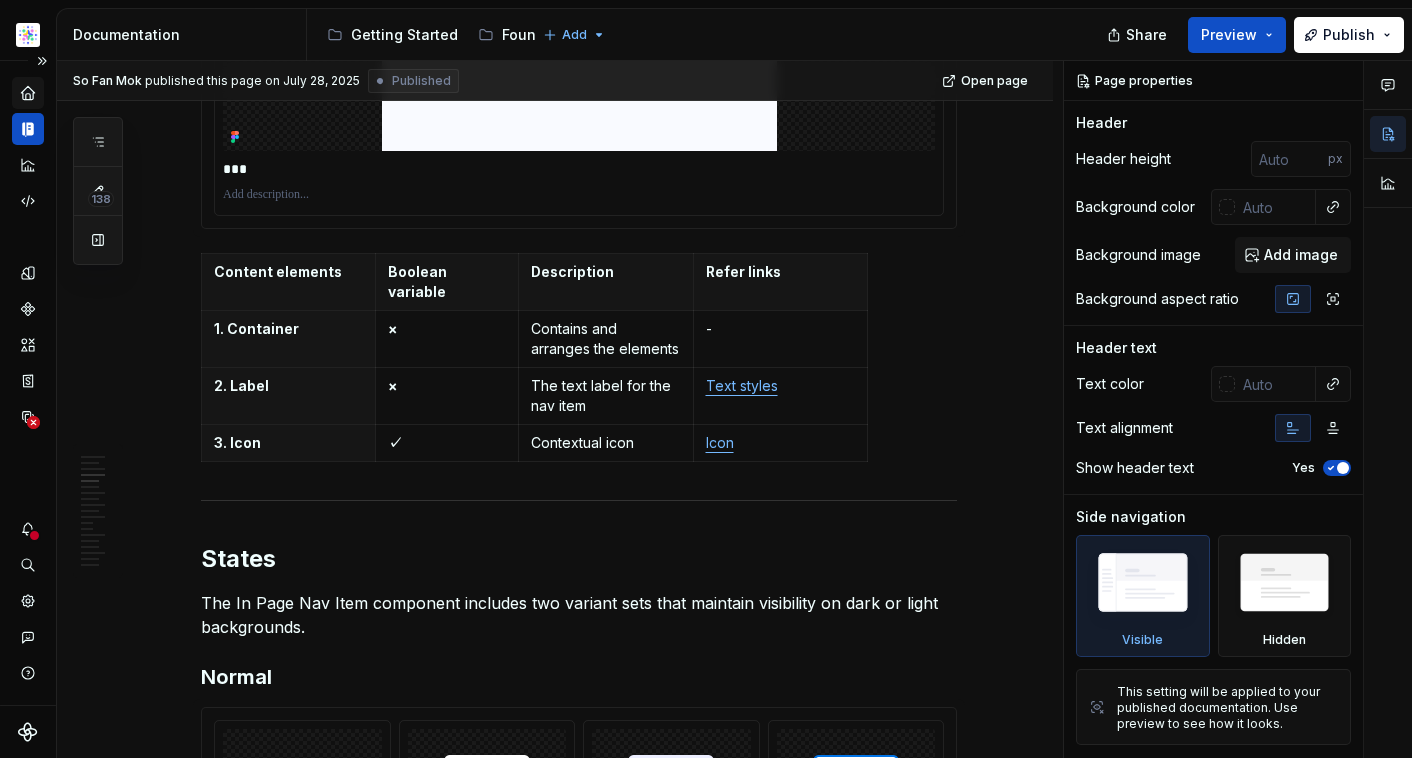 type on "*" 